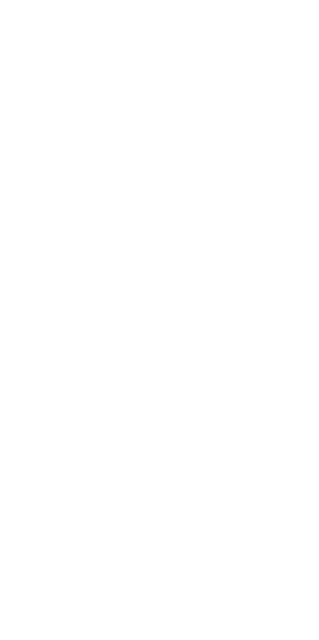 scroll, scrollTop: 0, scrollLeft: 0, axis: both 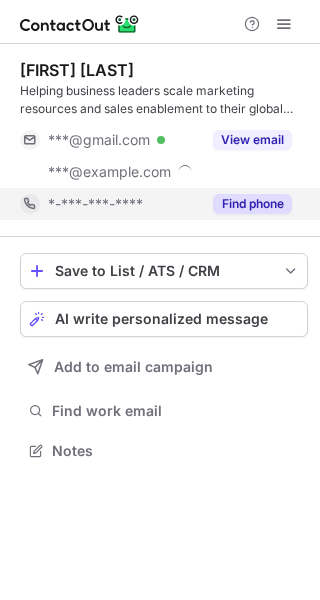click on "Find phone" at bounding box center [252, 204] 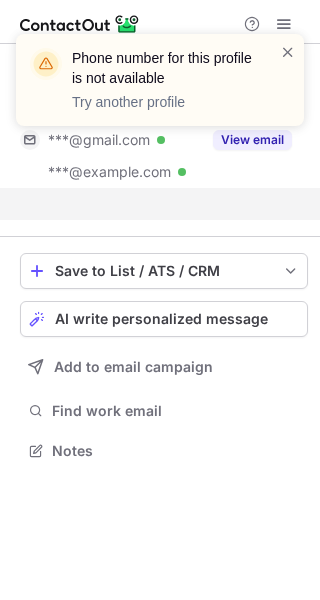 scroll, scrollTop: 405, scrollLeft: 320, axis: both 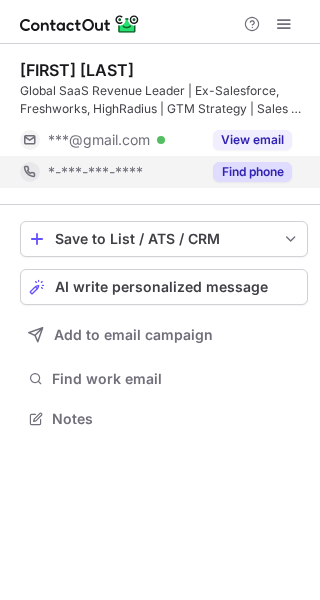click on "Find phone" at bounding box center [252, 172] 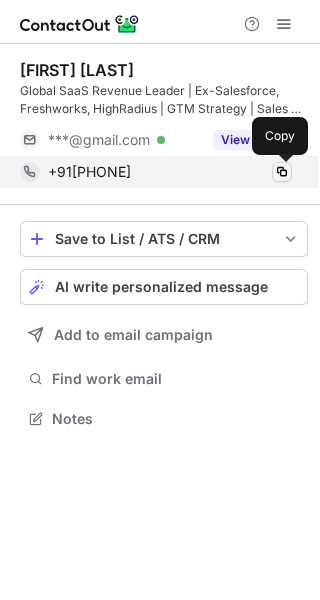 click at bounding box center (282, 172) 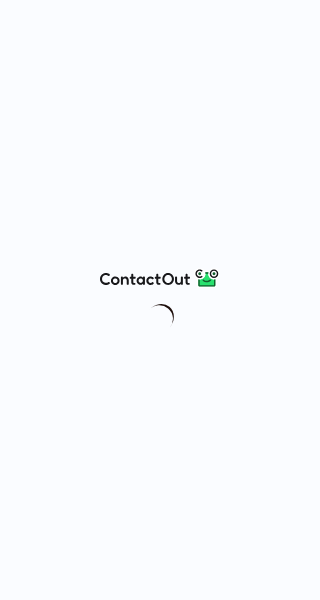 scroll, scrollTop: 0, scrollLeft: 0, axis: both 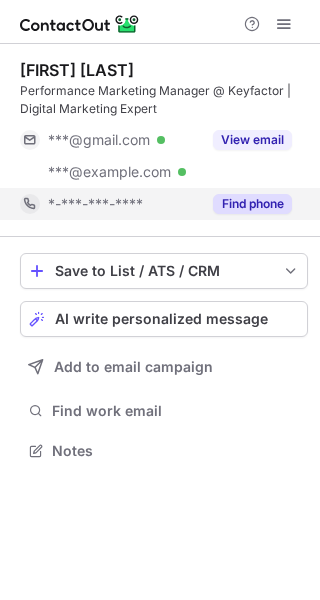 click on "Find phone" at bounding box center [252, 204] 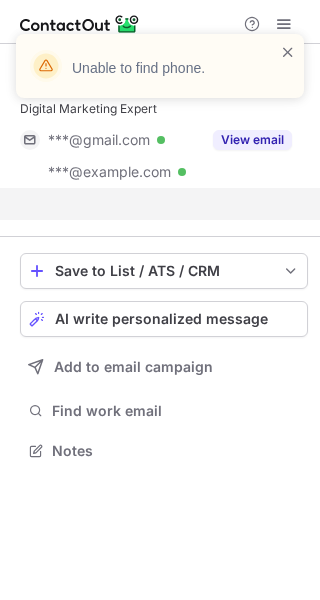 scroll, scrollTop: 405, scrollLeft: 320, axis: both 